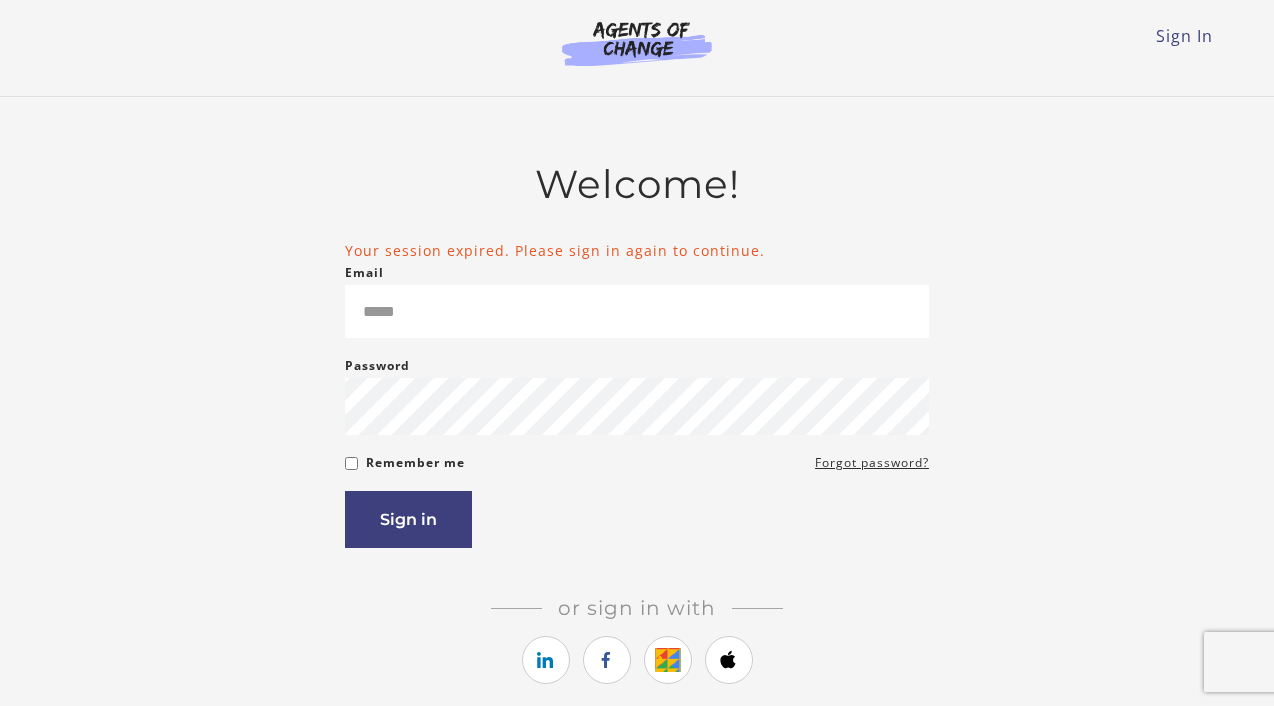 scroll, scrollTop: 0, scrollLeft: 0, axis: both 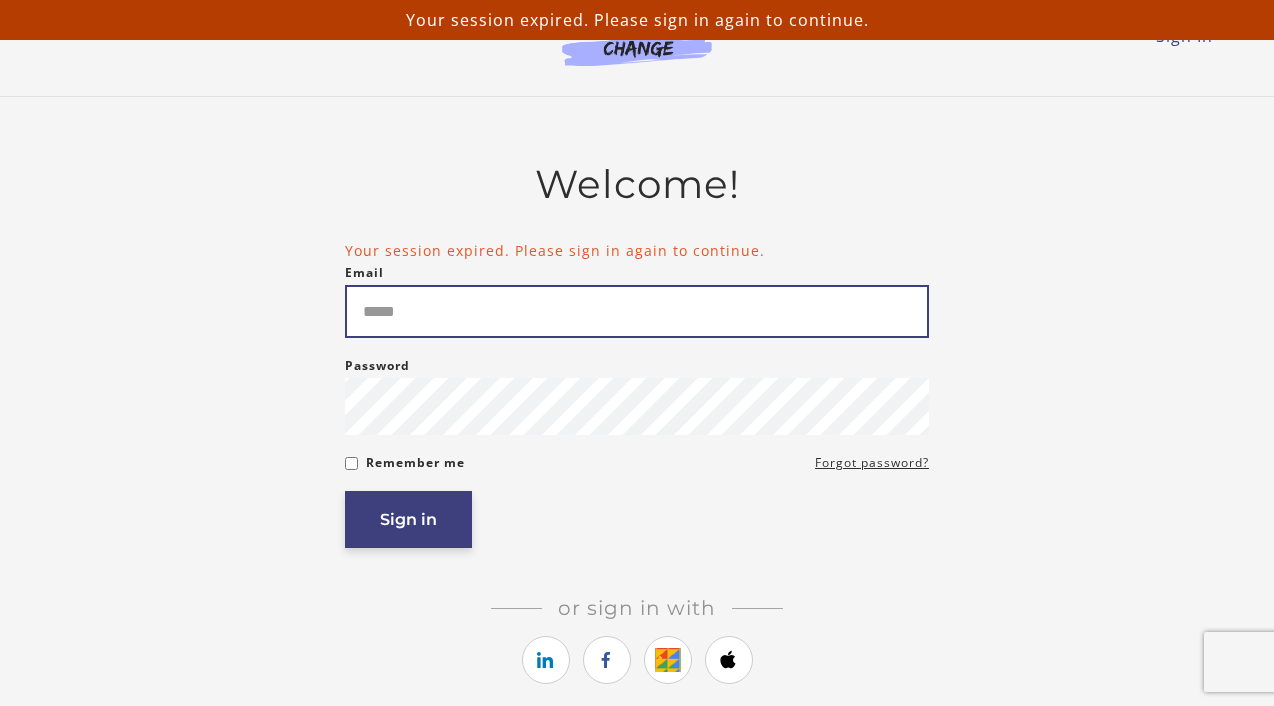 type on "**********" 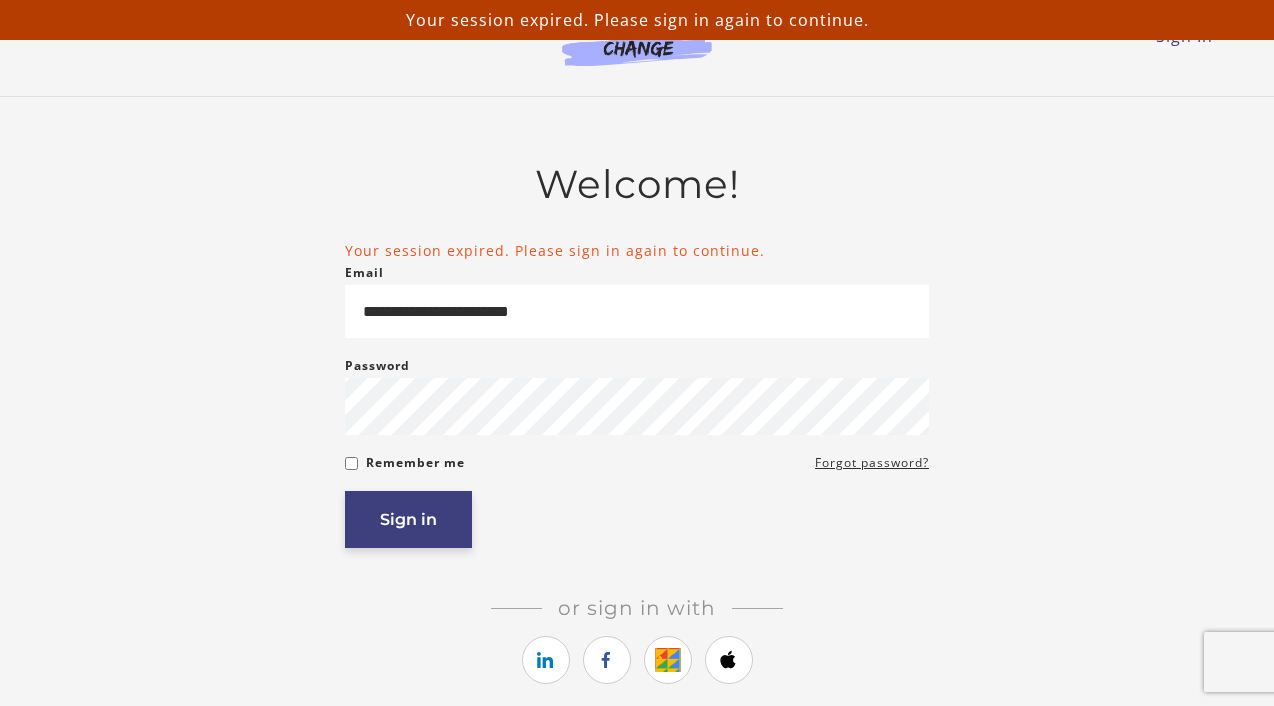 click on "Sign in" at bounding box center (408, 519) 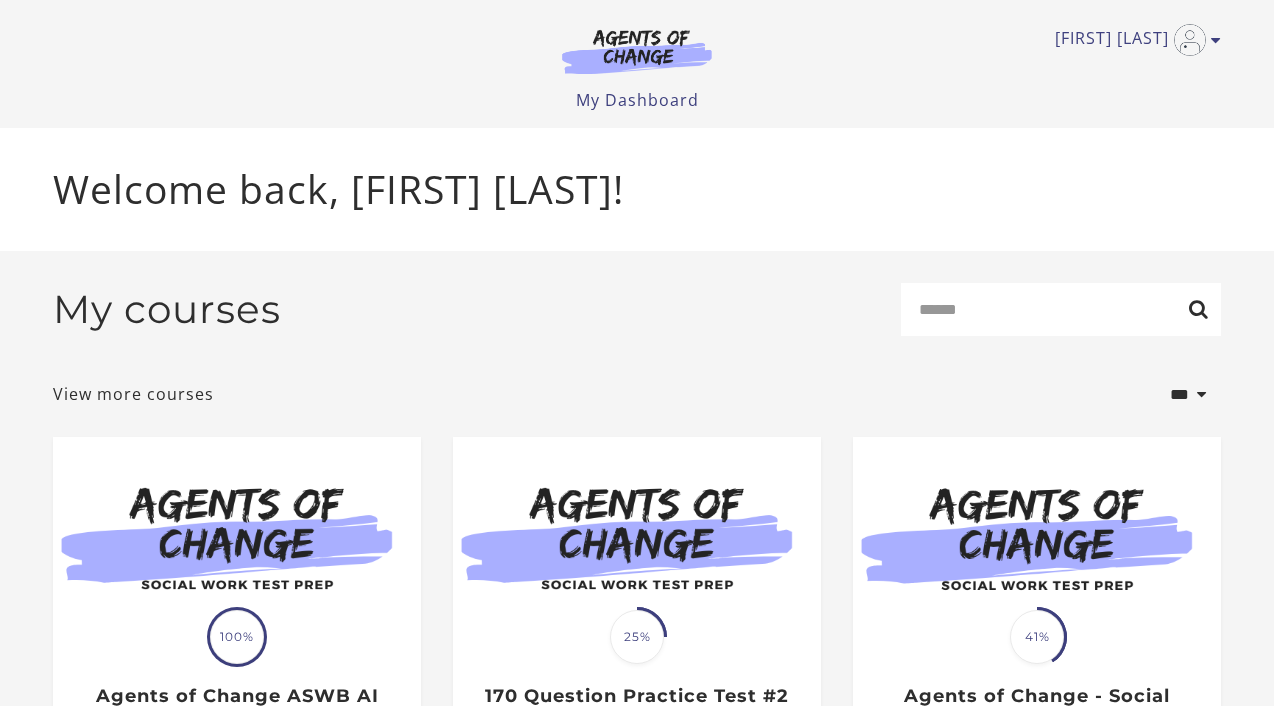 scroll, scrollTop: 0, scrollLeft: 0, axis: both 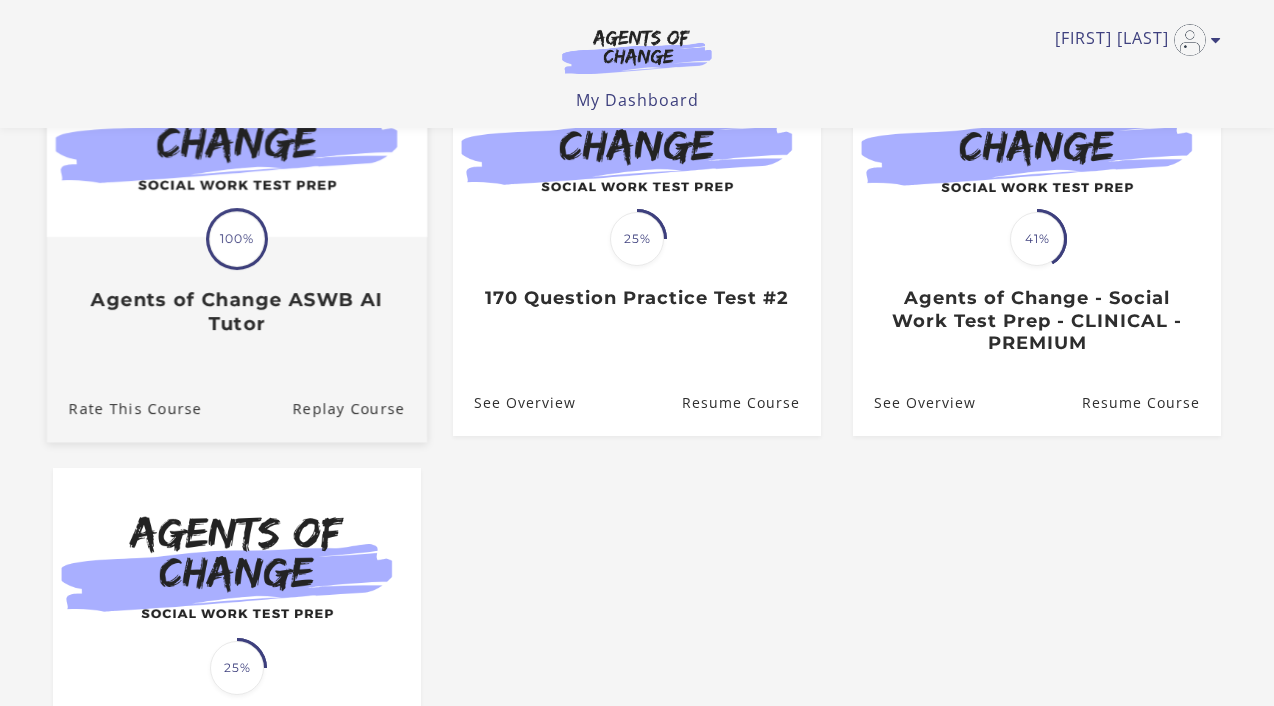 click on "Translation missing: en.liquid.partials.dashboard_course_card.progress_description: 100%
100%
Agents of Change ASWB AI Tutor" at bounding box center [237, 287] 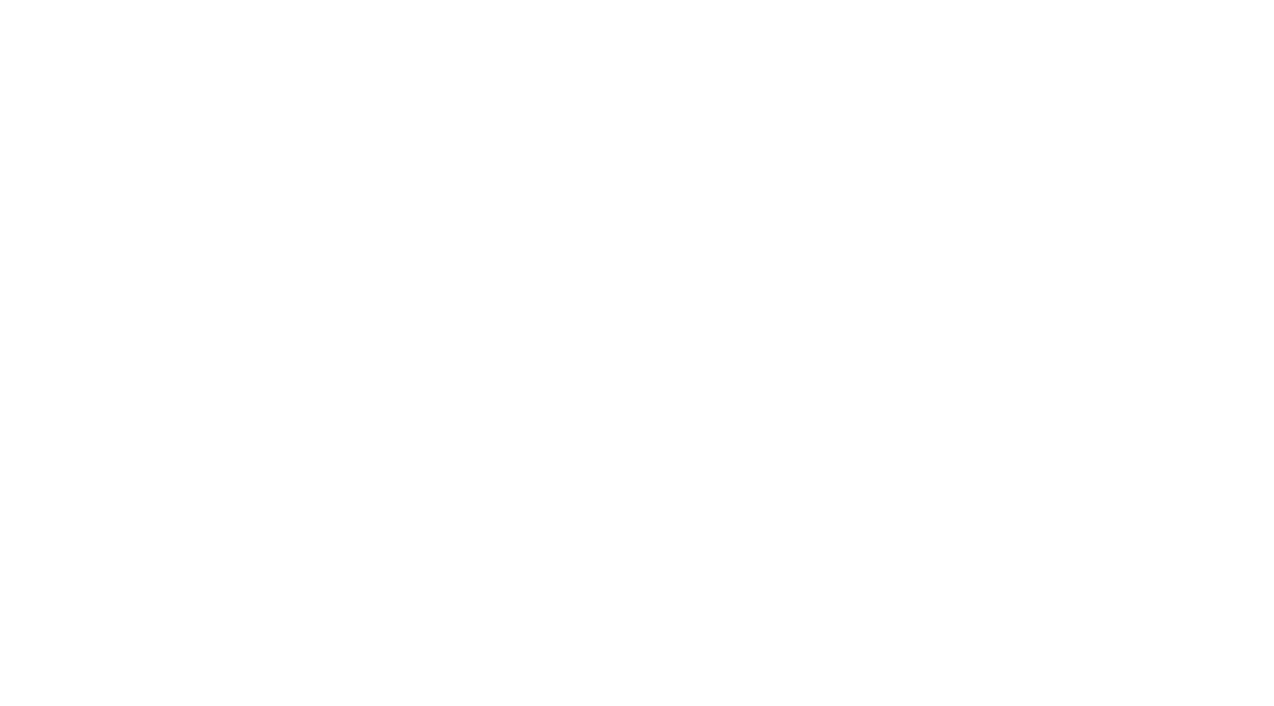 scroll, scrollTop: 0, scrollLeft: 0, axis: both 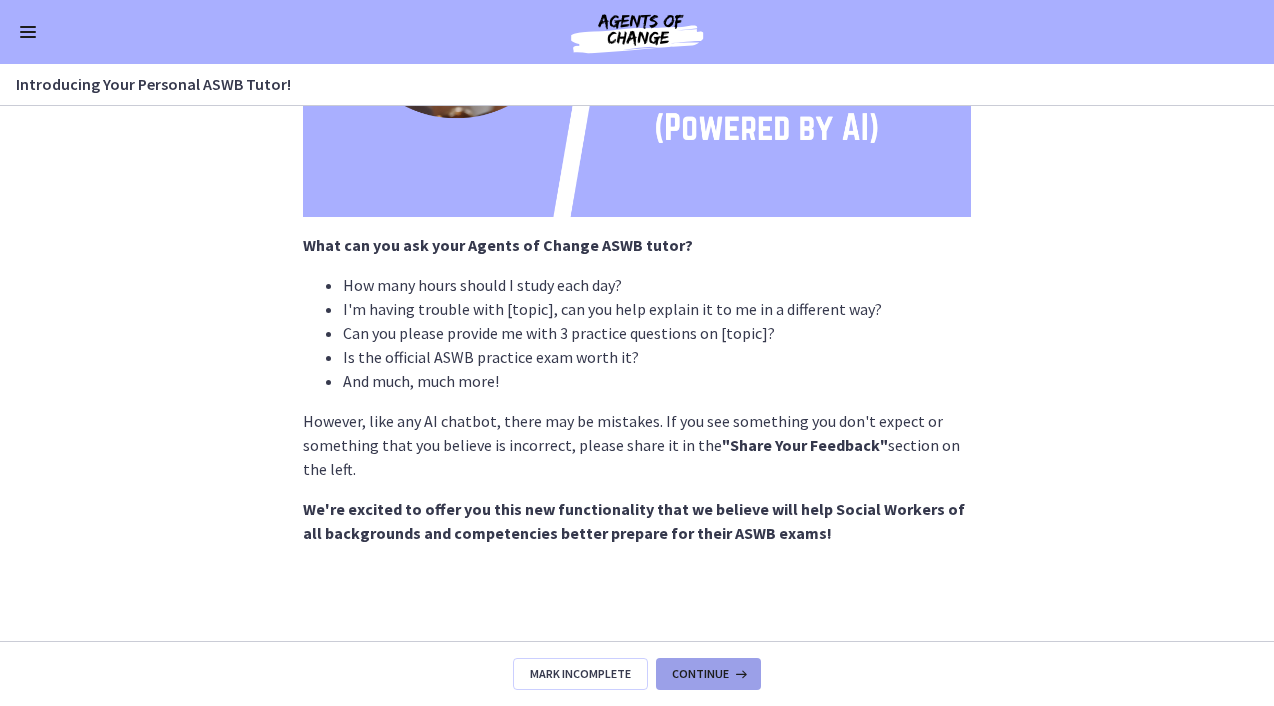 click on "Continue" at bounding box center (700, 674) 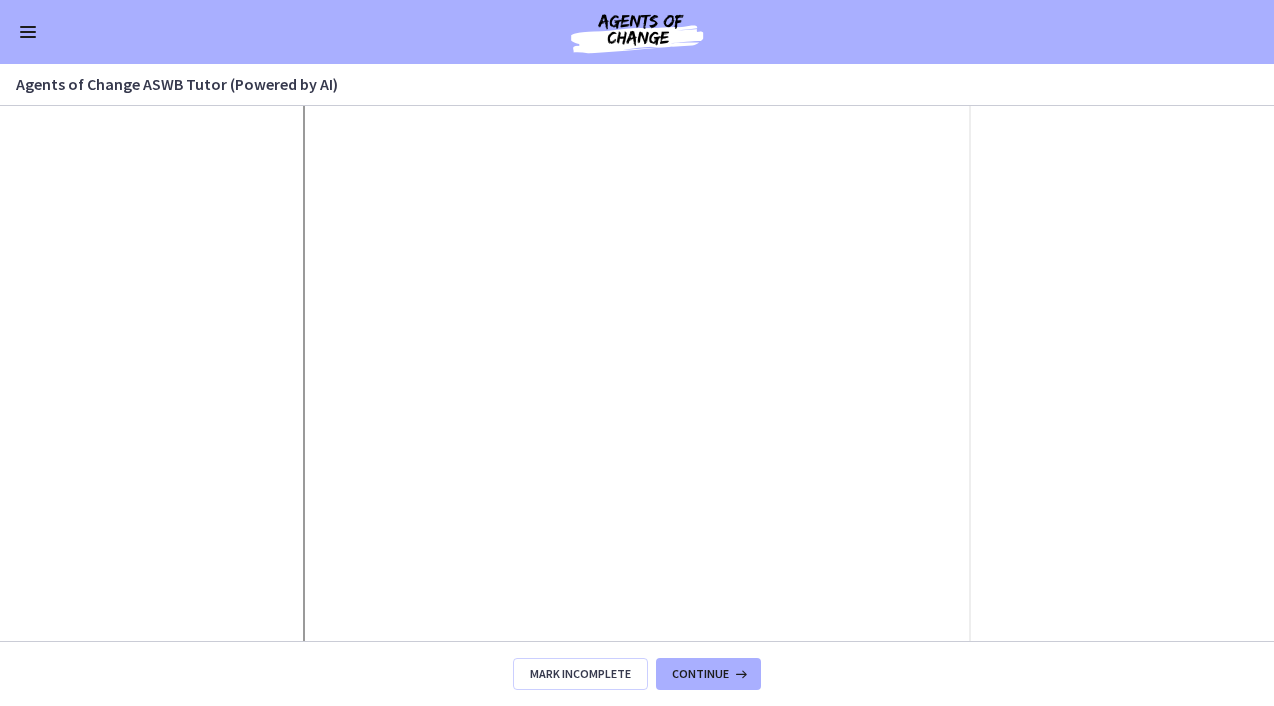 scroll, scrollTop: 411, scrollLeft: 0, axis: vertical 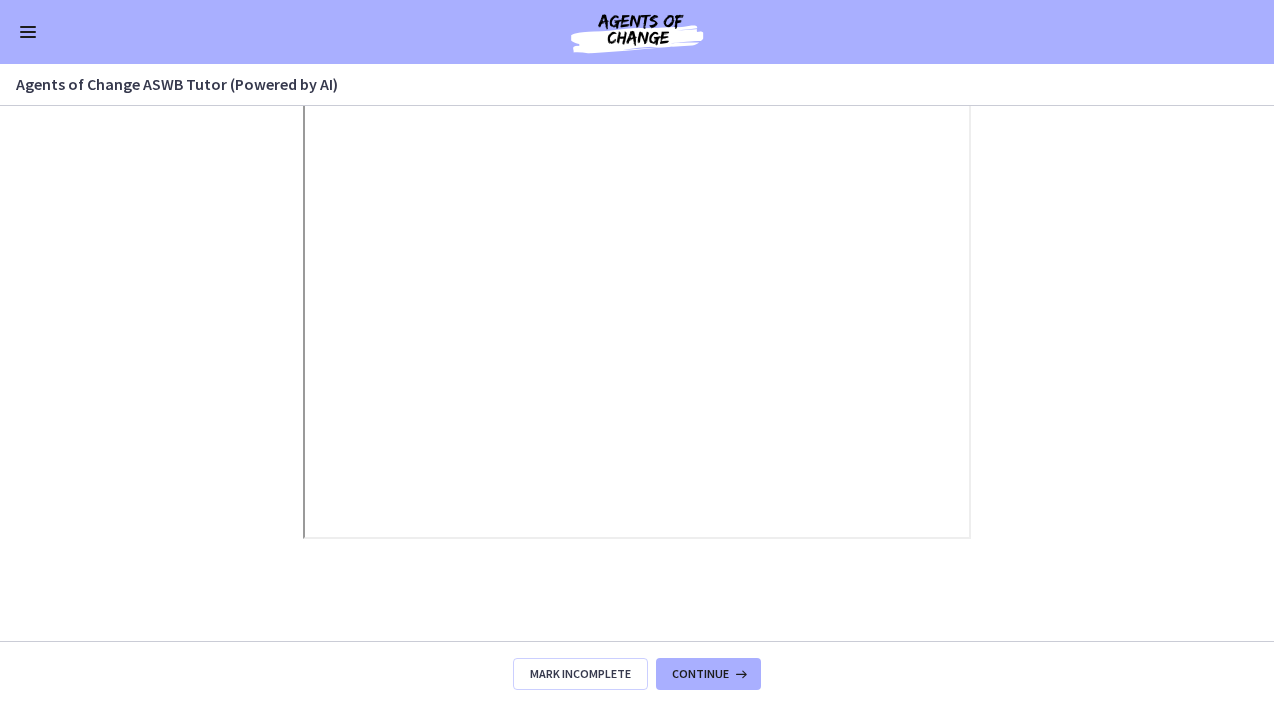 click on "Use your ASWB tutor just like you would a real tutor, a sk it questions about content, practice questions, and more!  It will help you find the information you need to help you study more efficiently than ever before." at bounding box center [637, 373] 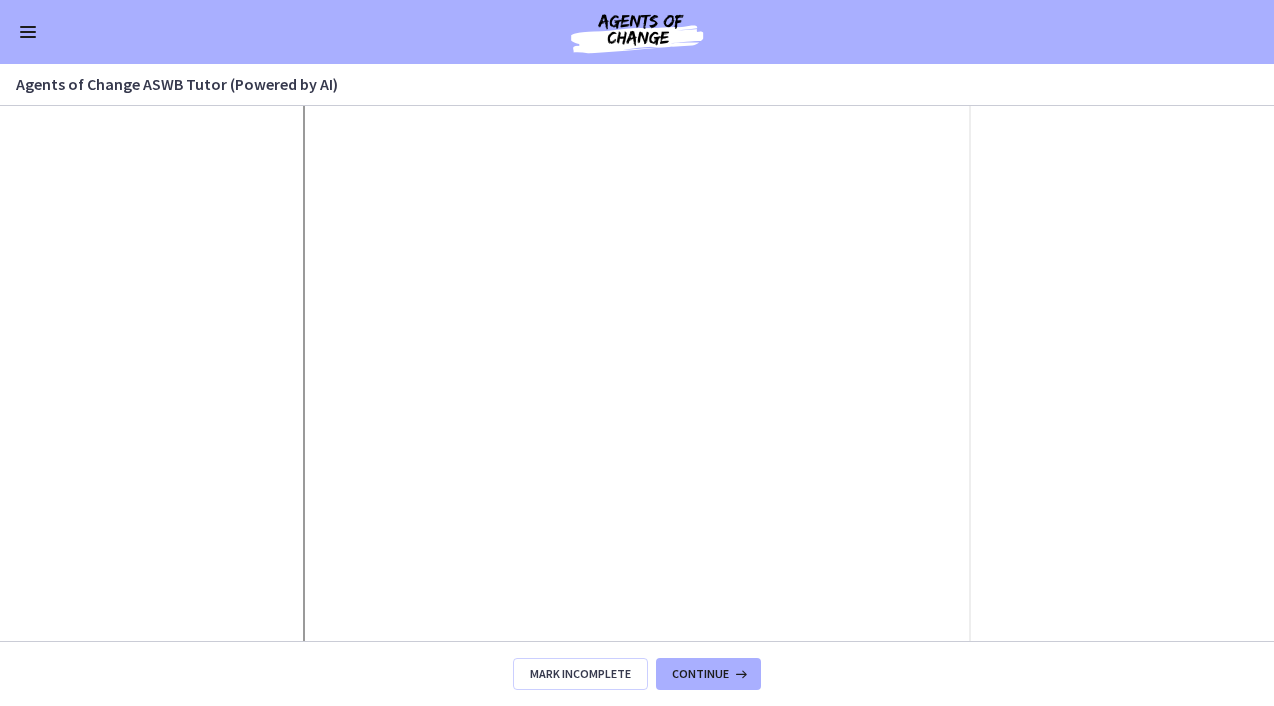 scroll, scrollTop: 289, scrollLeft: 0, axis: vertical 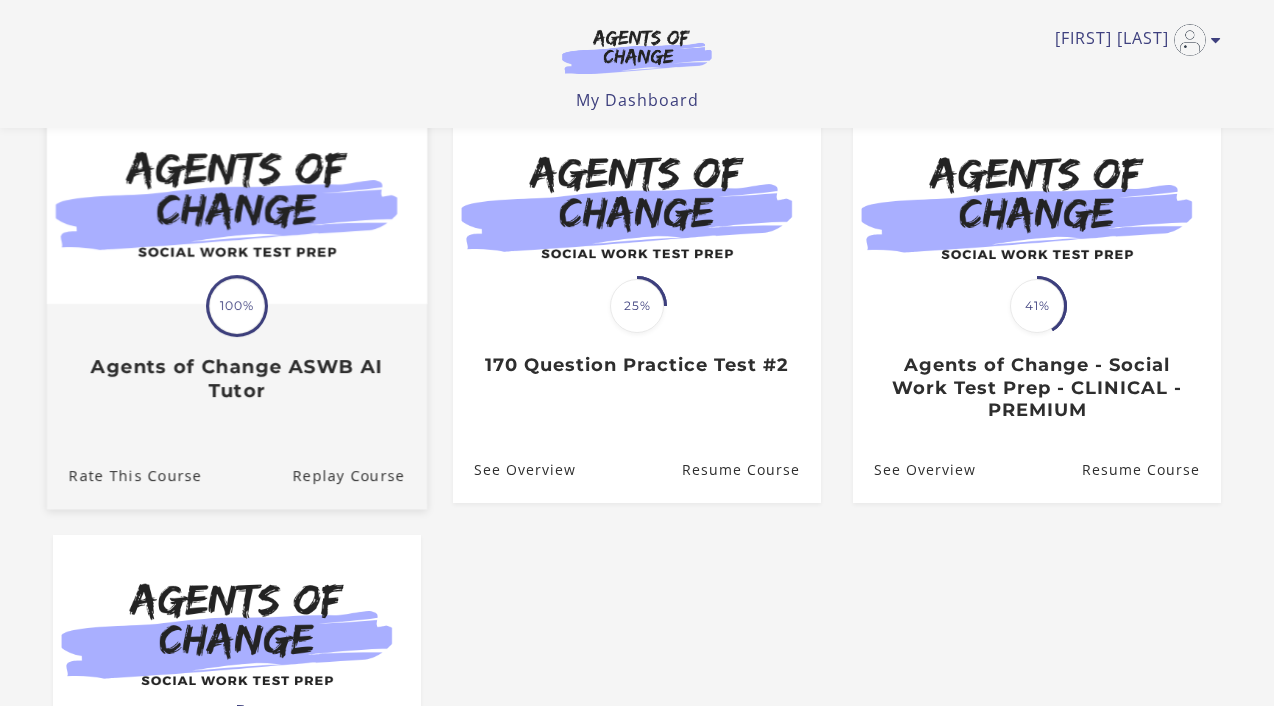 click at bounding box center [237, 202] 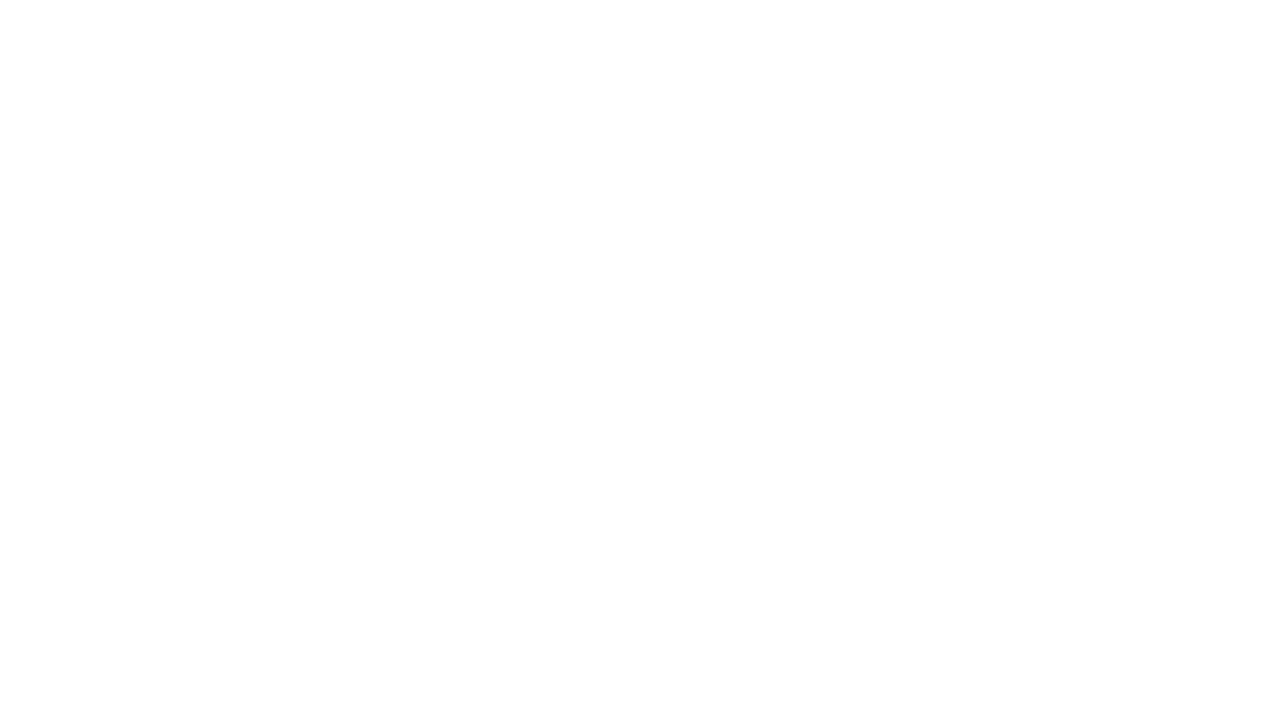 scroll, scrollTop: 0, scrollLeft: 0, axis: both 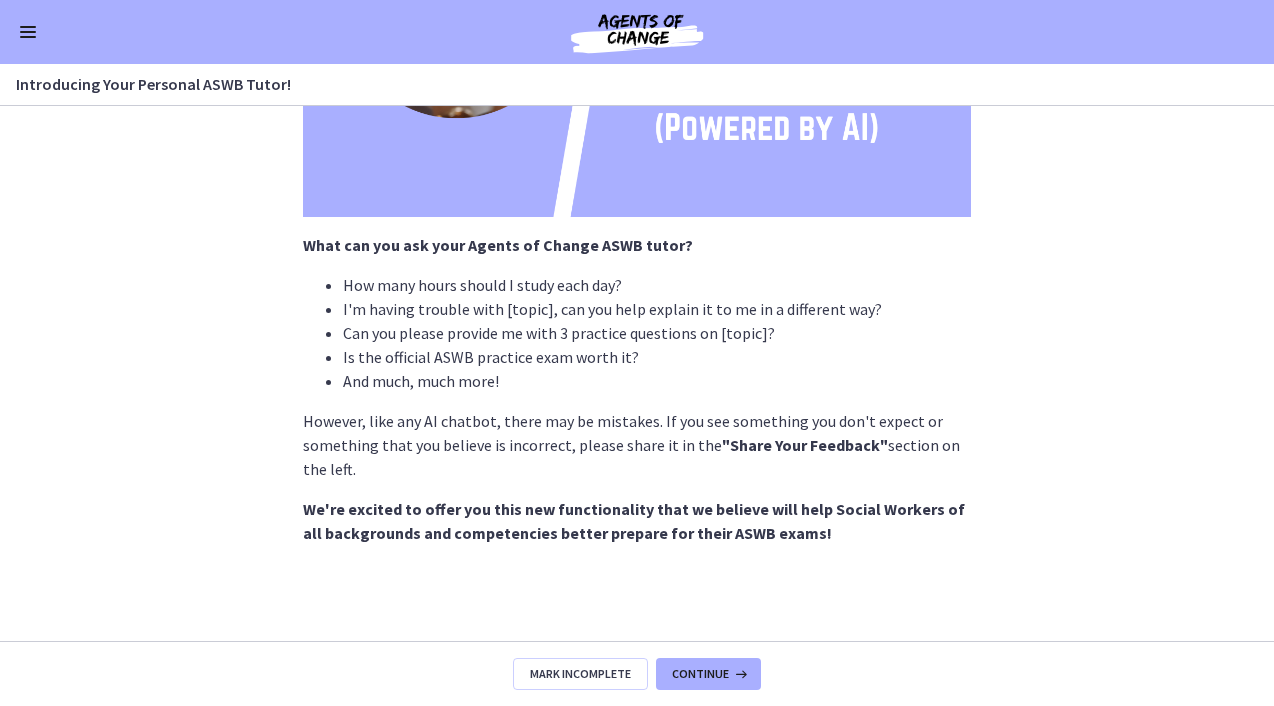 click on ""Share Your Feedback"" at bounding box center (805, 445) 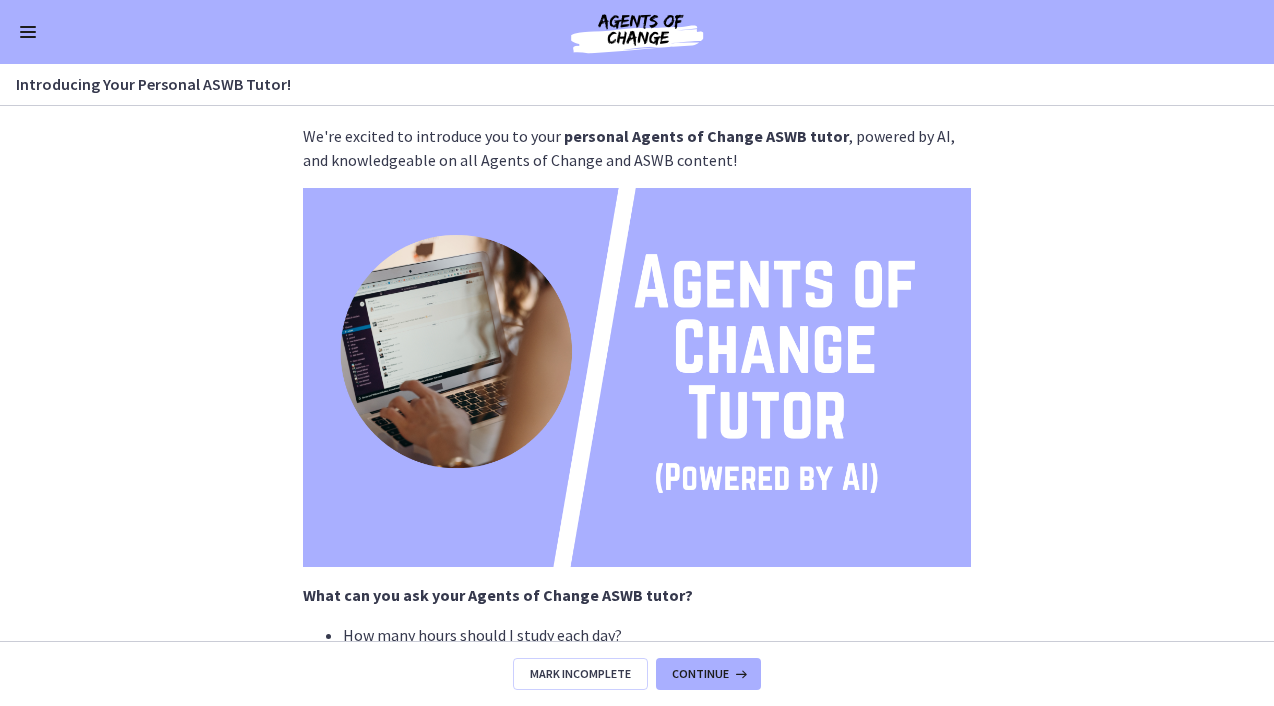scroll, scrollTop: 0, scrollLeft: 0, axis: both 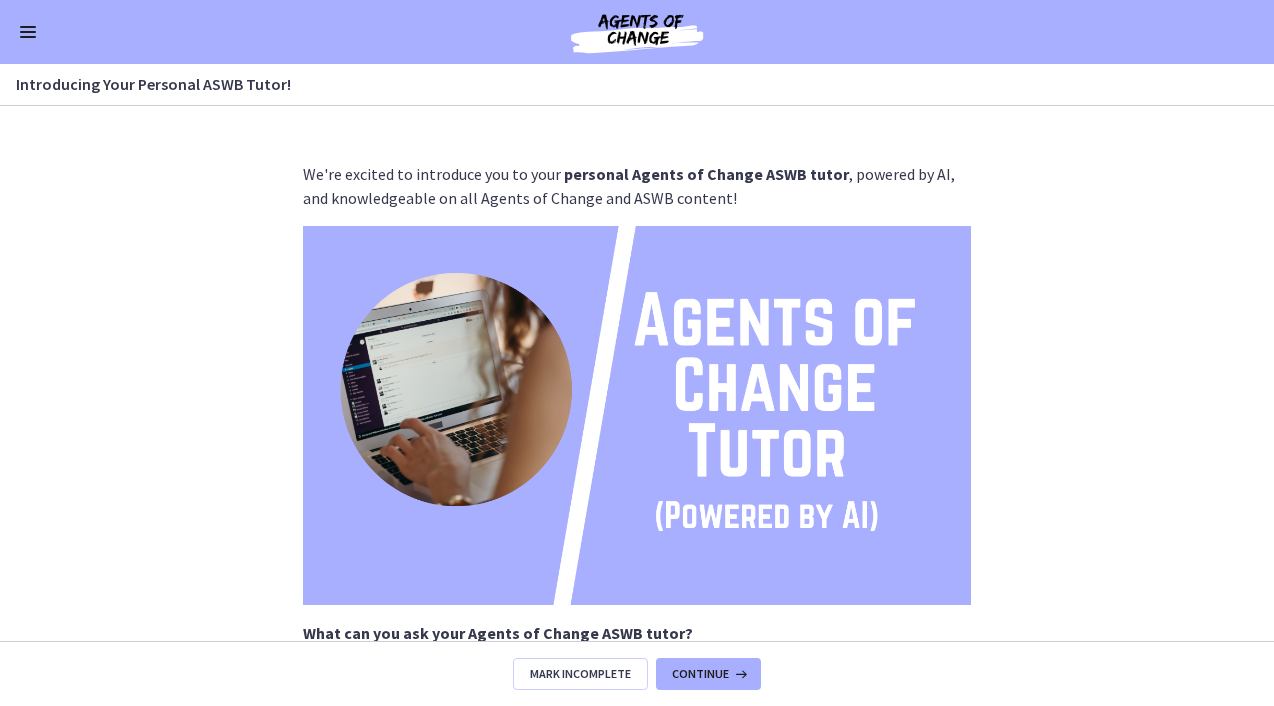 click at bounding box center (28, 32) 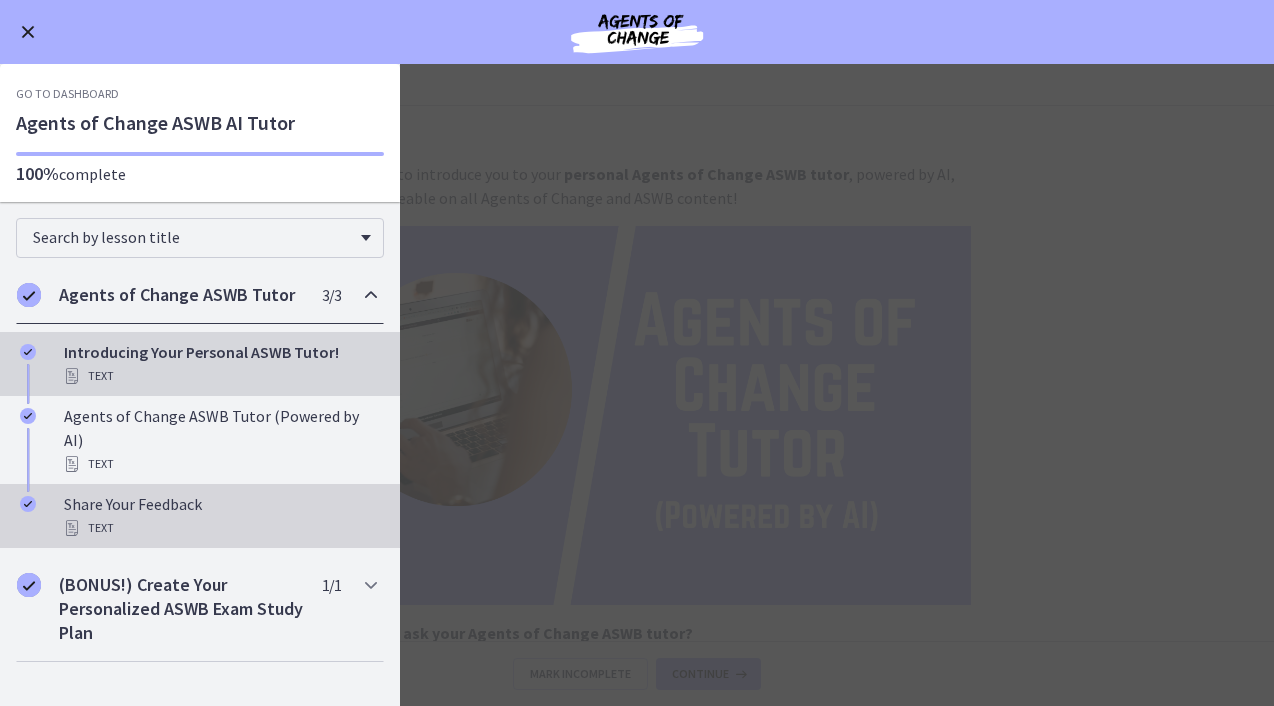 click on "Text" at bounding box center [220, 528] 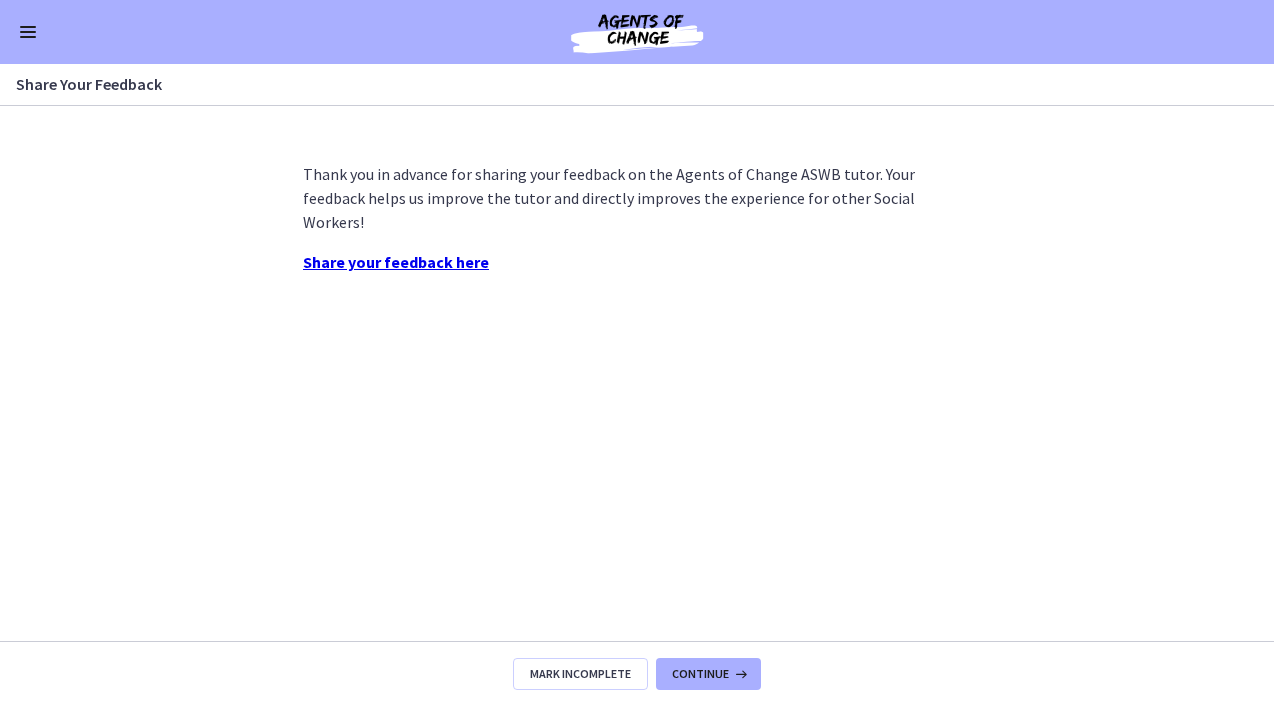 click on "Share your feedback here" at bounding box center (396, 262) 